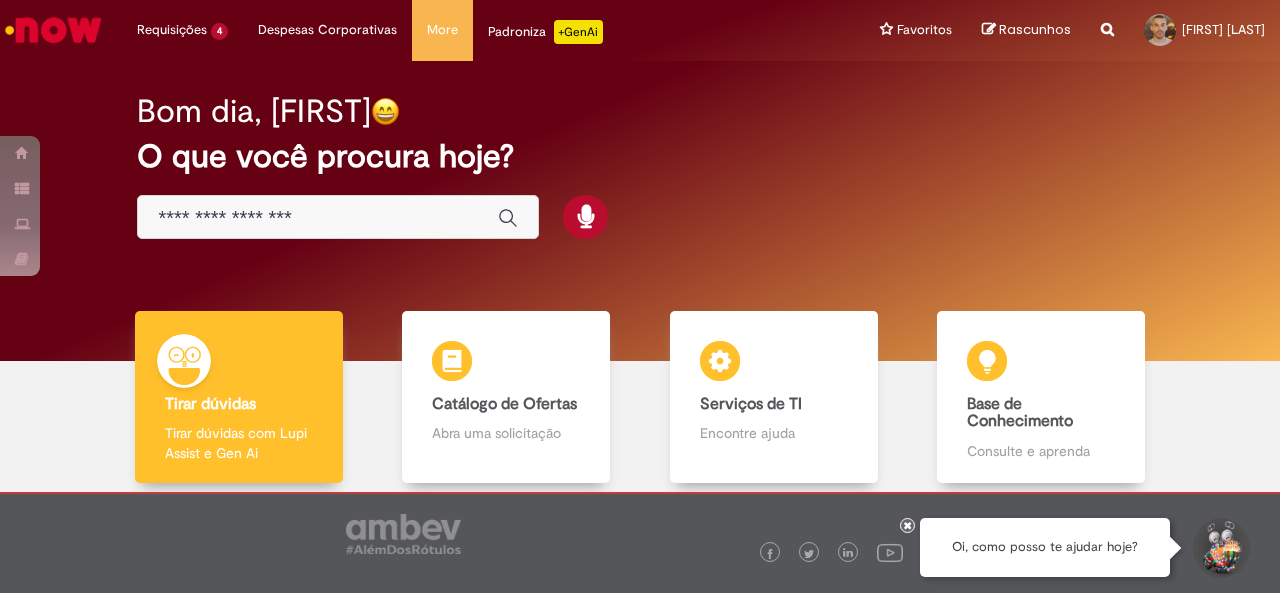 scroll, scrollTop: 0, scrollLeft: 0, axis: both 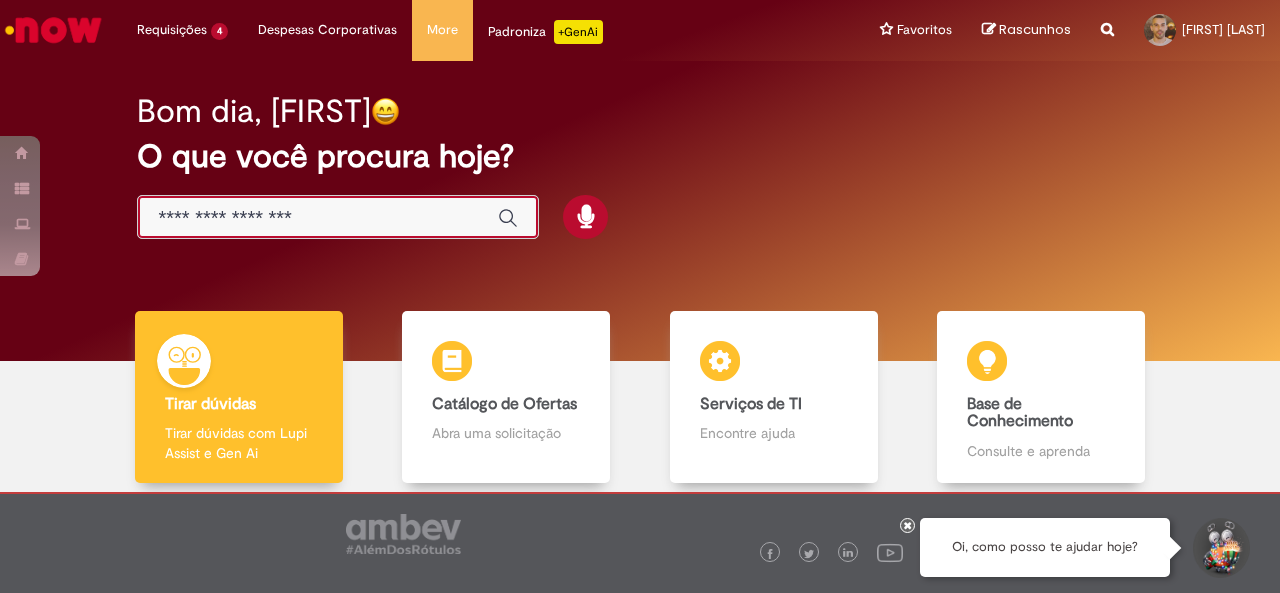 click at bounding box center [318, 218] 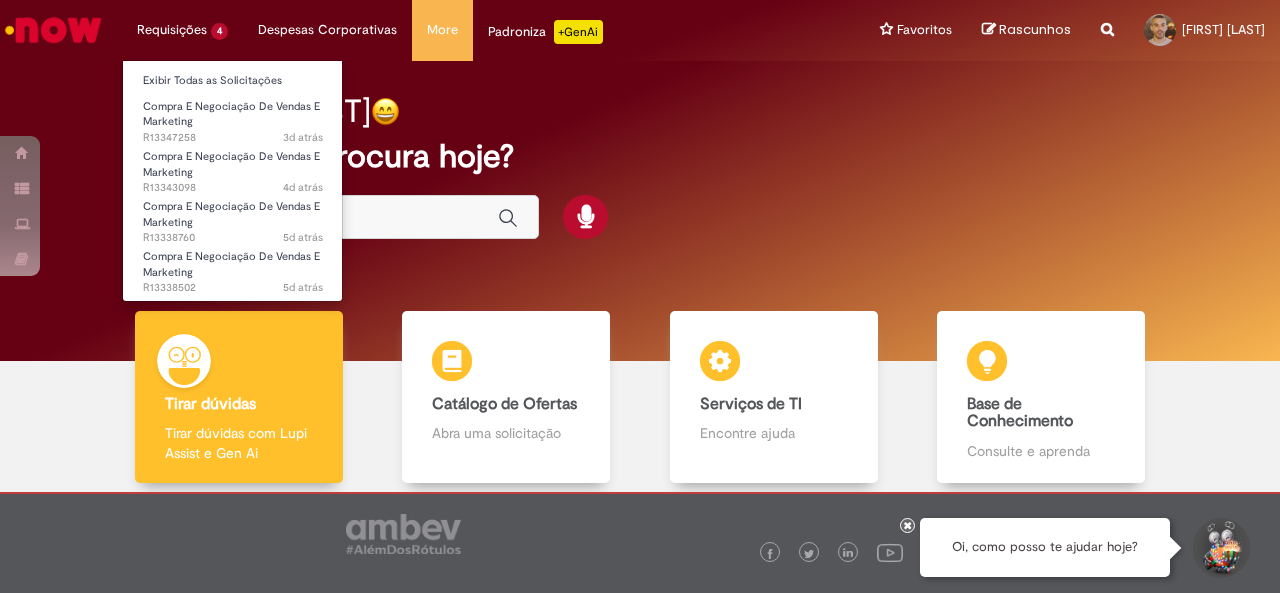 click on "Requisições   4
Exibir Todas as Solicitações
Compra E Negociação De Vendas E Marketing
3d atrás 3 dias atrás  R13347258
Compra E Negociação De Vendas E Marketing
4d atrás 4 dias atrás  R13343098
Compra E Negociação De Vendas E Marketing
5d atrás 5 dias atrás  R13338760
Compra E Negociação De Vendas E Marketing
5d atrás 5 dias atrás  R13338502" at bounding box center (182, 30) 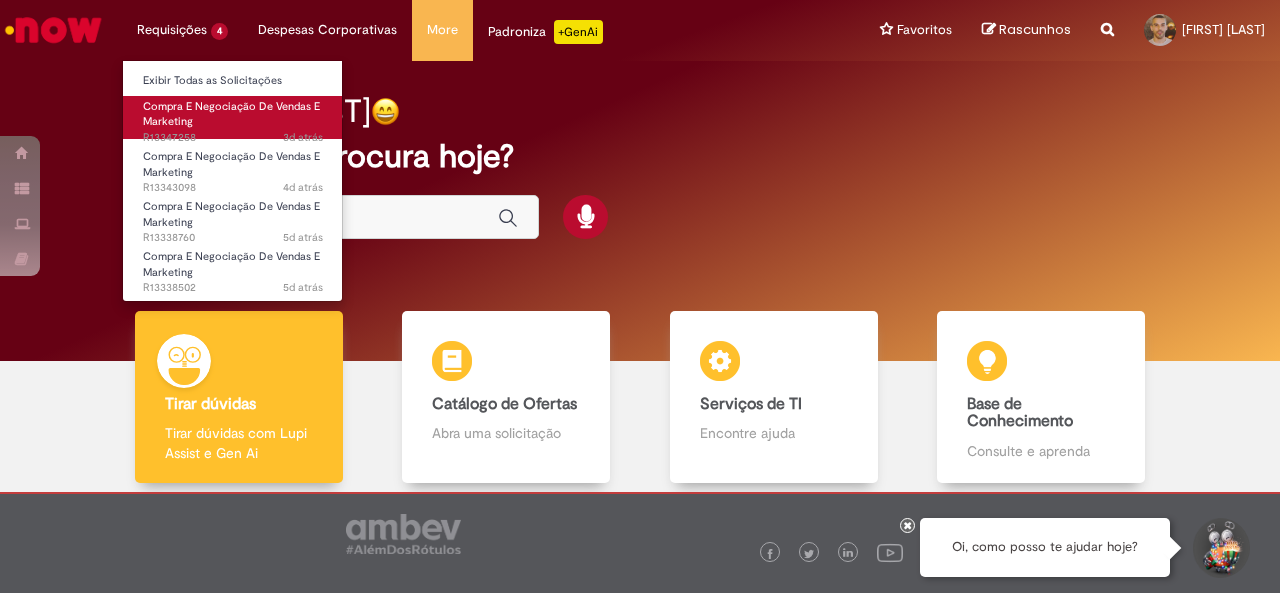 click on "Compra E Negociação De Vendas E Marketing" at bounding box center (231, 114) 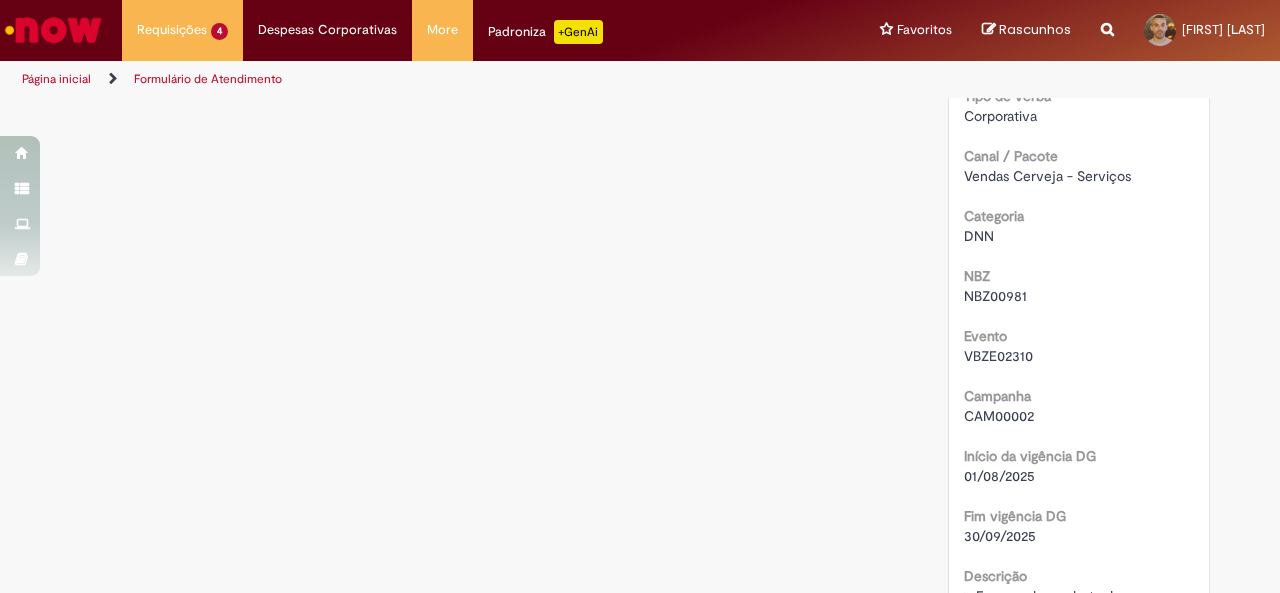 scroll, scrollTop: 0, scrollLeft: 0, axis: both 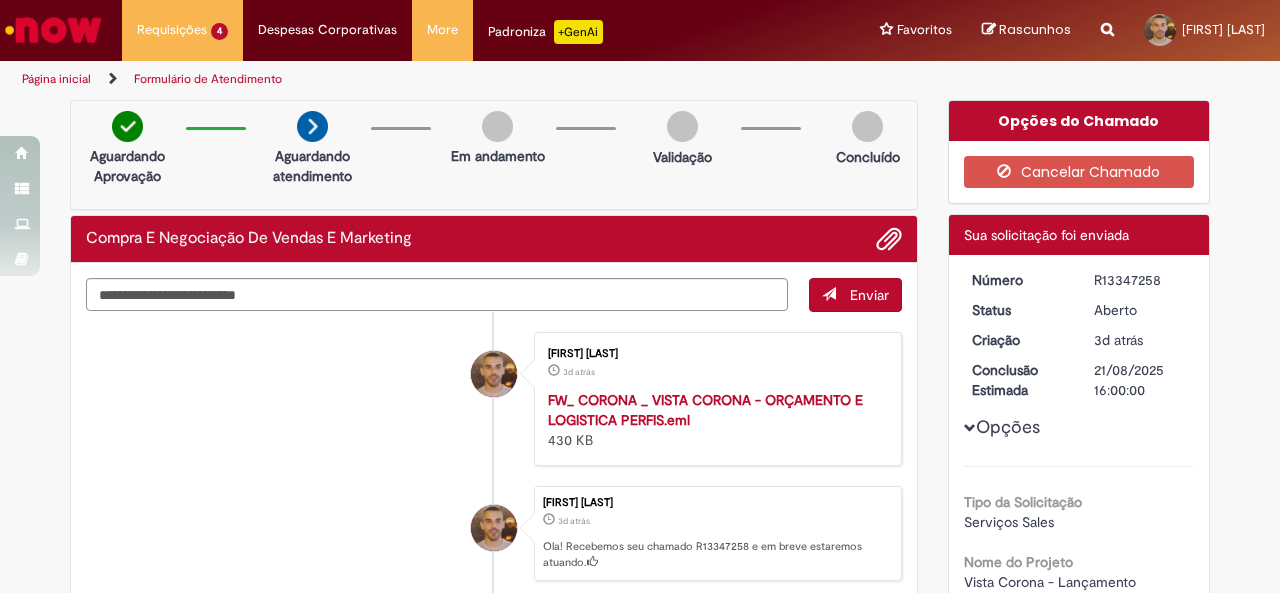 click on "R13347258" at bounding box center (1140, 280) 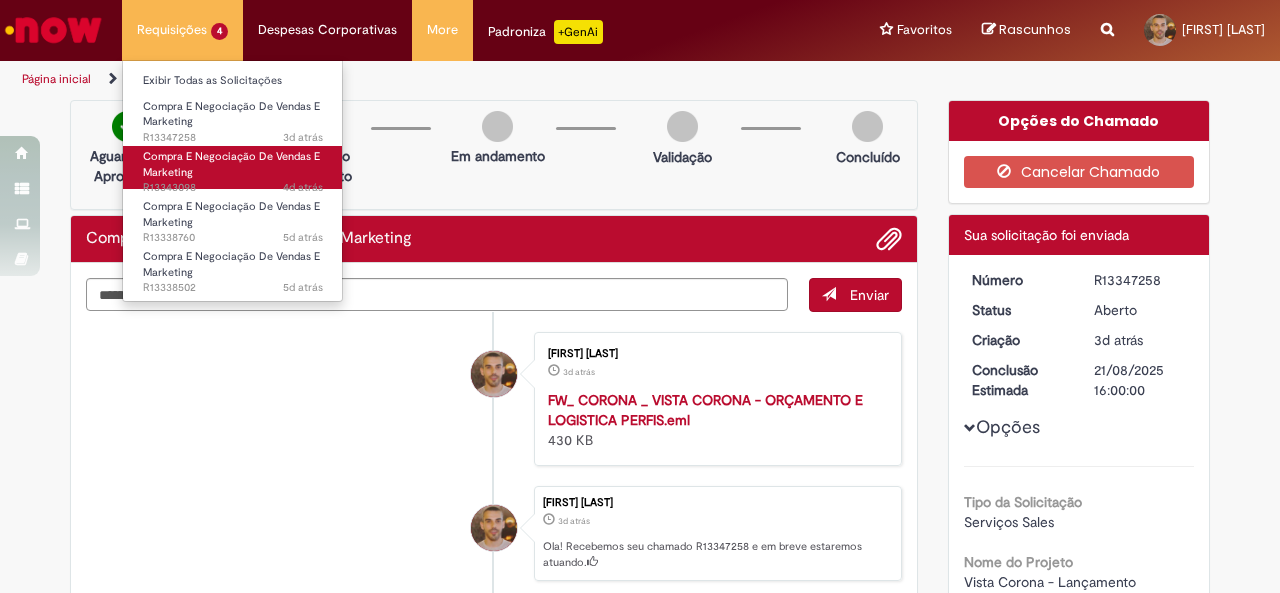 click on "Compra E Negociação De Vendas E Marketing
4d atrás 4 dias atrás  R13343098" at bounding box center [233, 167] 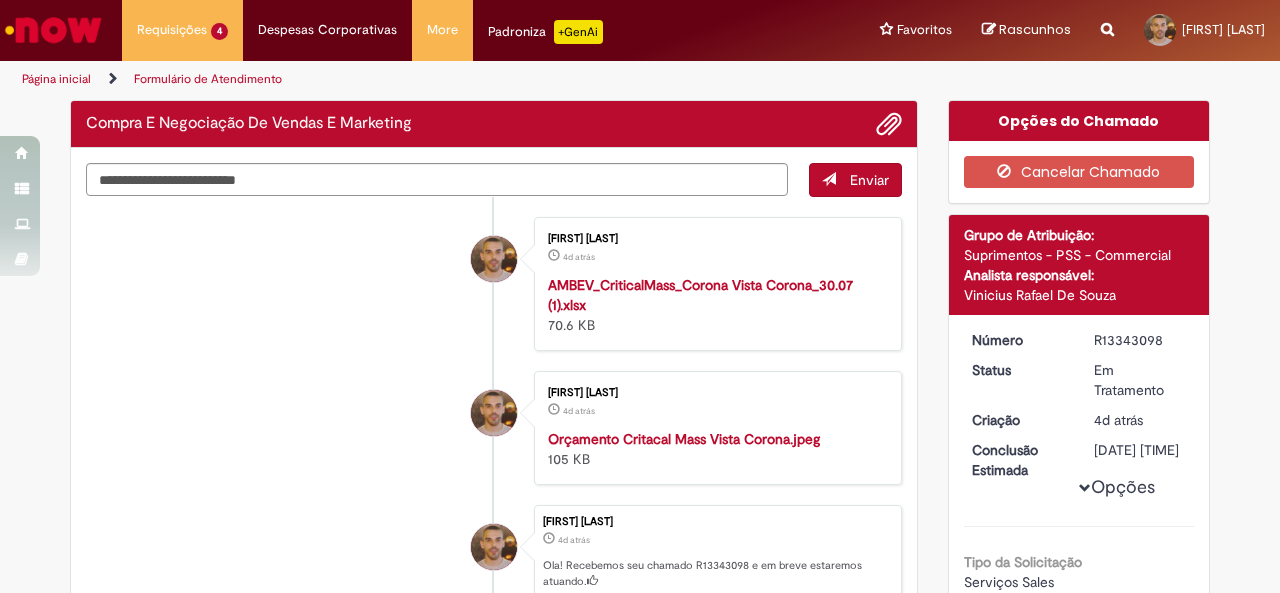 click on "Verificar Código de Barras
Compra E Negociação De Vendas E Marketing
Enviar
[FIRST] [LAST]
4d atrás 4 dias atrás
AMBEV_CriticalMass_Corona Vista Corona_30.07 (1).xlsx  70.6 KB
[FIRST] [LAST]
4d atrás 4 dias atrás
Orçamento Critacal Mass Vista Corona.jpeg" at bounding box center [494, 413] 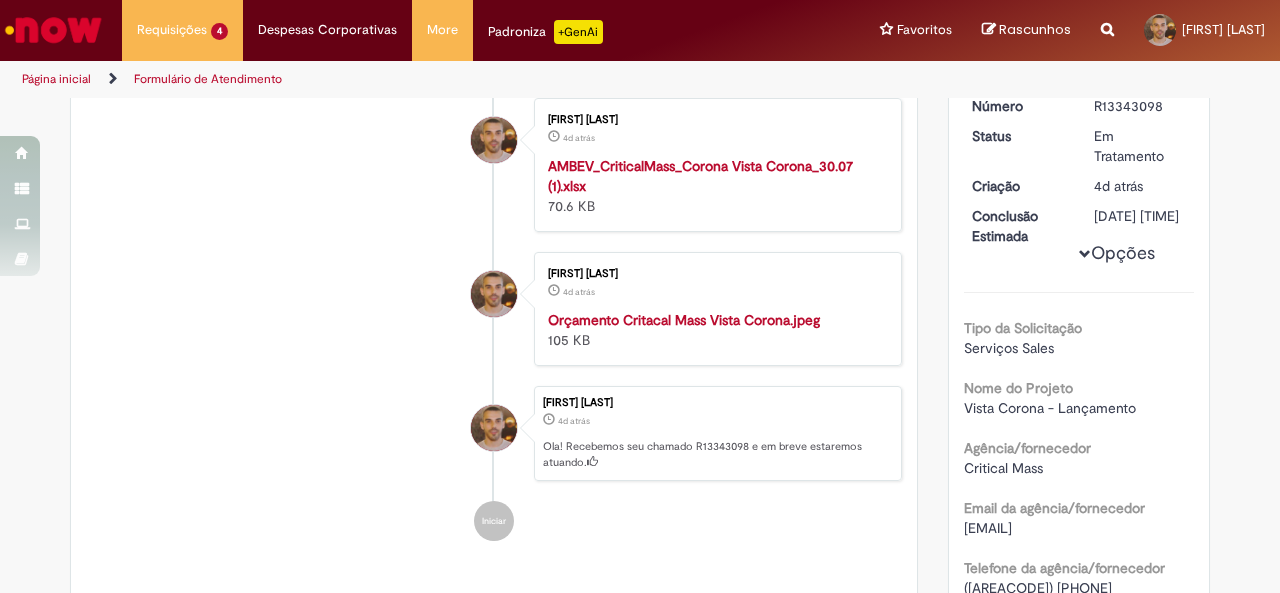 scroll, scrollTop: 0, scrollLeft: 0, axis: both 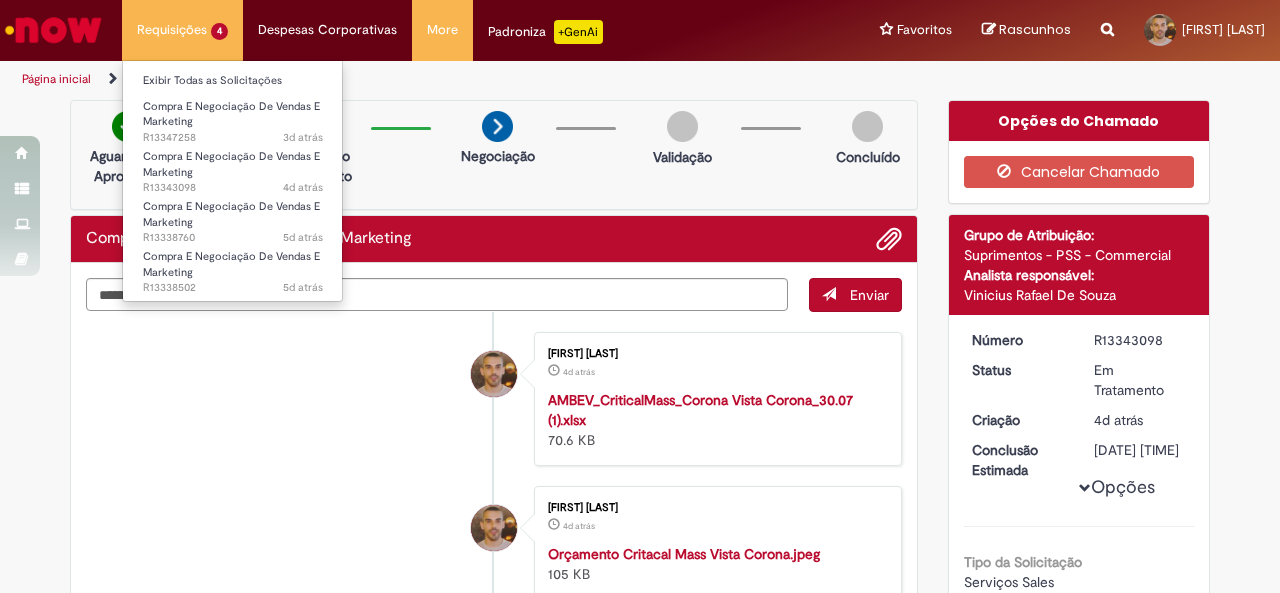 click on "Requisições   4
Exibir Todas as Solicitações
Compra E Negociação De Vendas E Marketing
3d atrás 3 dias atrás  R13347258
Compra E Negociação De Vendas E Marketing
4d atrás 4 dias atrás  R13343098
Compra E Negociação De Vendas E Marketing
5d atrás 5 dias atrás  R13338760
Compra E Negociação De Vendas E Marketing
5d atrás 5 dias atrás  R13338502" at bounding box center (182, 30) 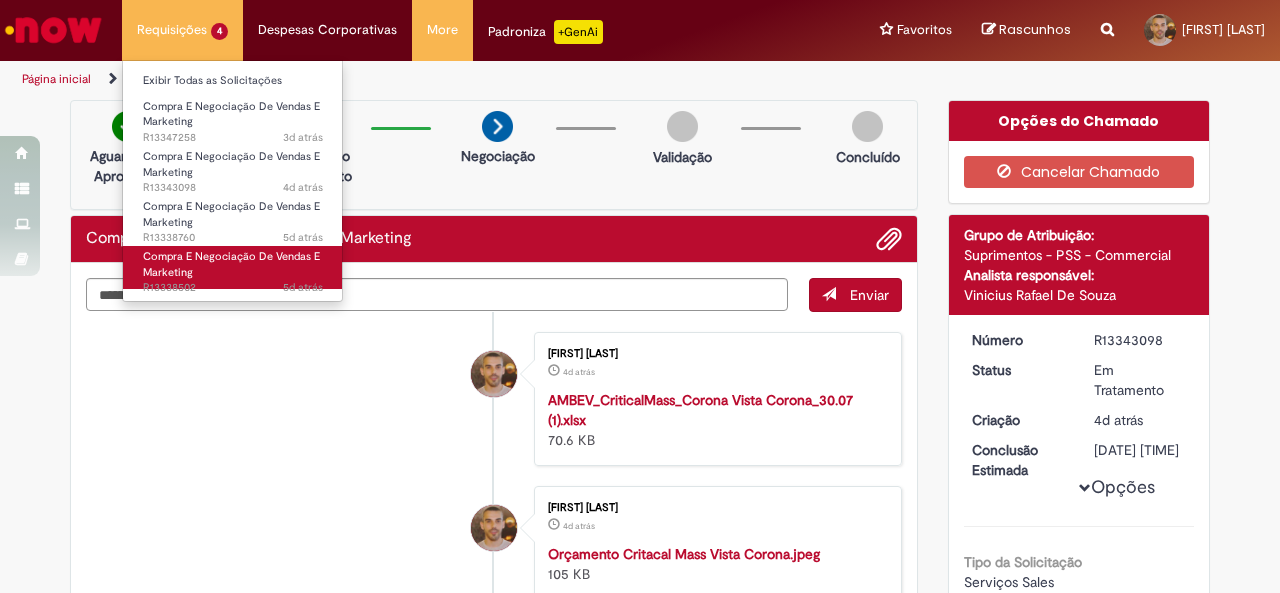 click on "Compra E Negociação De Vendas E Marketing
5d atrás 5 dias atrás  R13338502" at bounding box center (233, 267) 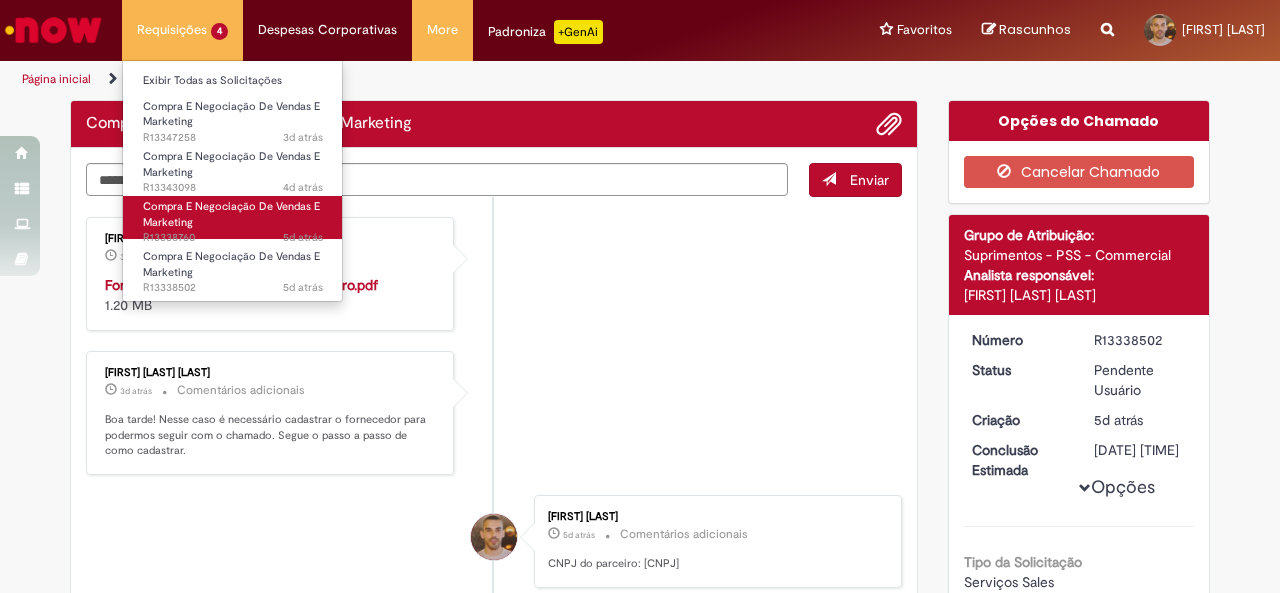 click on "Compra E Negociação De Vendas E Marketing
5d atrás 5 dias atrás  R13338760" at bounding box center [233, 217] 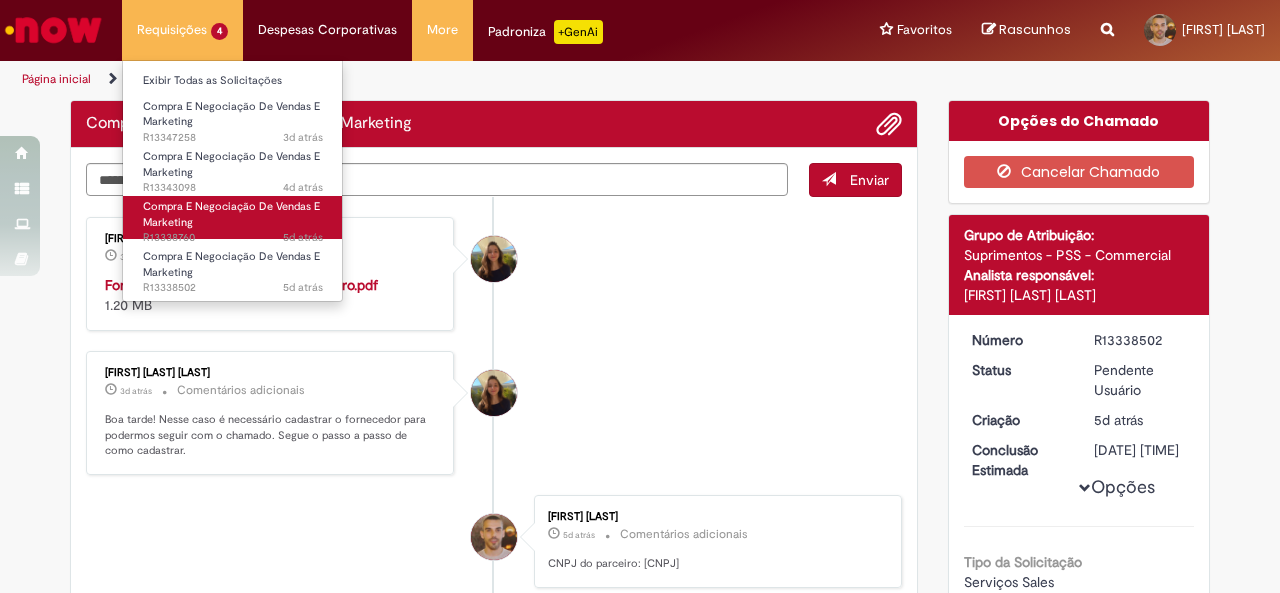 click on "Compra E Negociação De Vendas E Marketing" at bounding box center [231, 214] 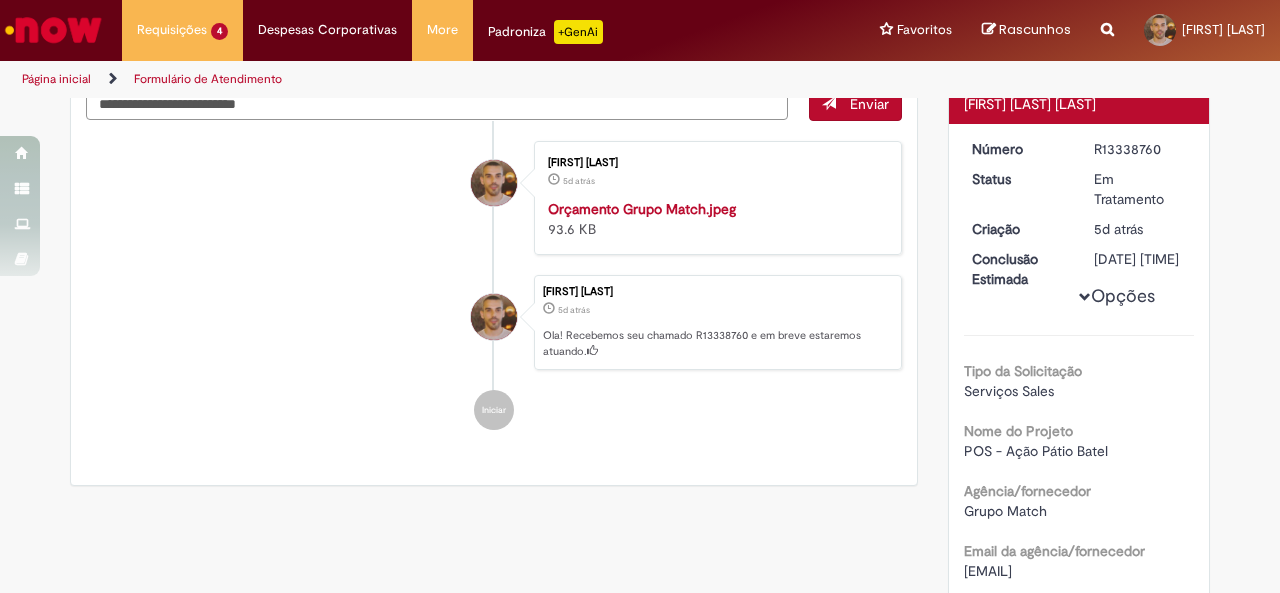 scroll, scrollTop: 0, scrollLeft: 0, axis: both 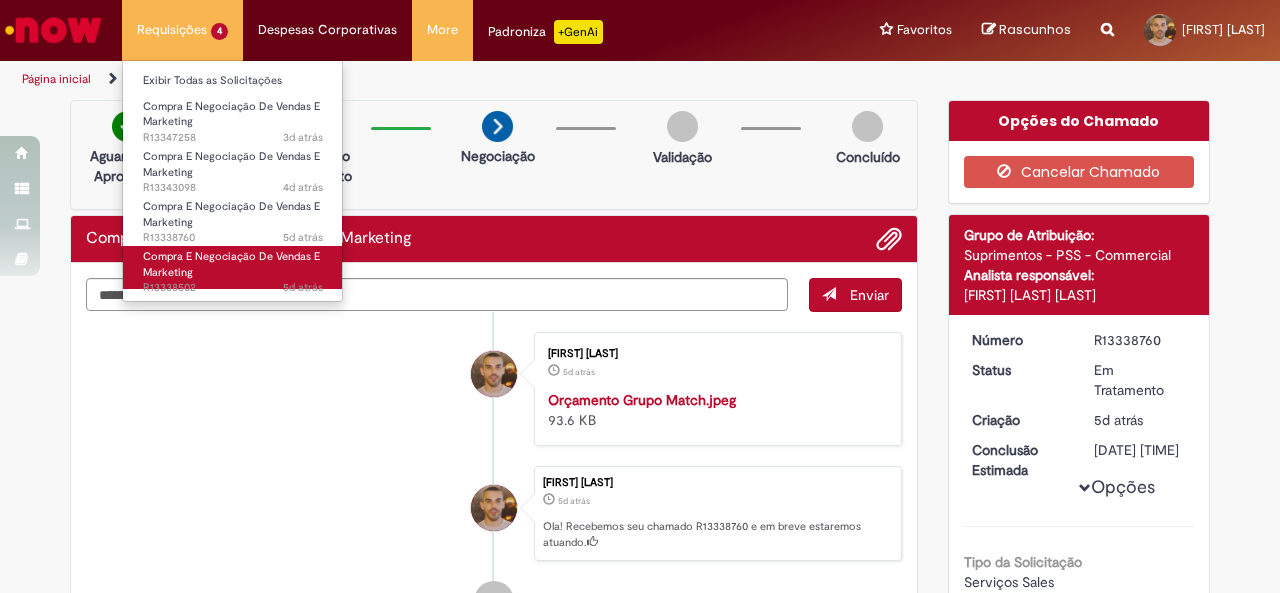 click on "Compra E Negociação De Vendas E Marketing
5d atrás 5 dias atrás  R13338502" at bounding box center [233, 267] 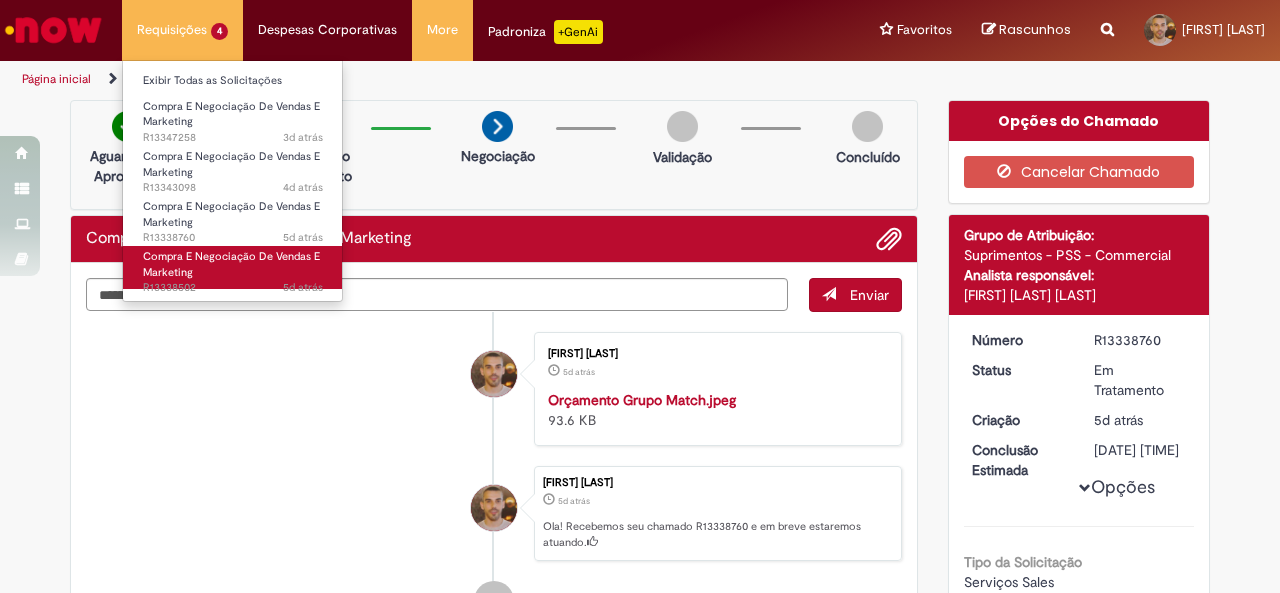 click on "Compra E Negociação De Vendas E Marketing
5d atrás 5 dias atrás  R13338502" at bounding box center [233, 267] 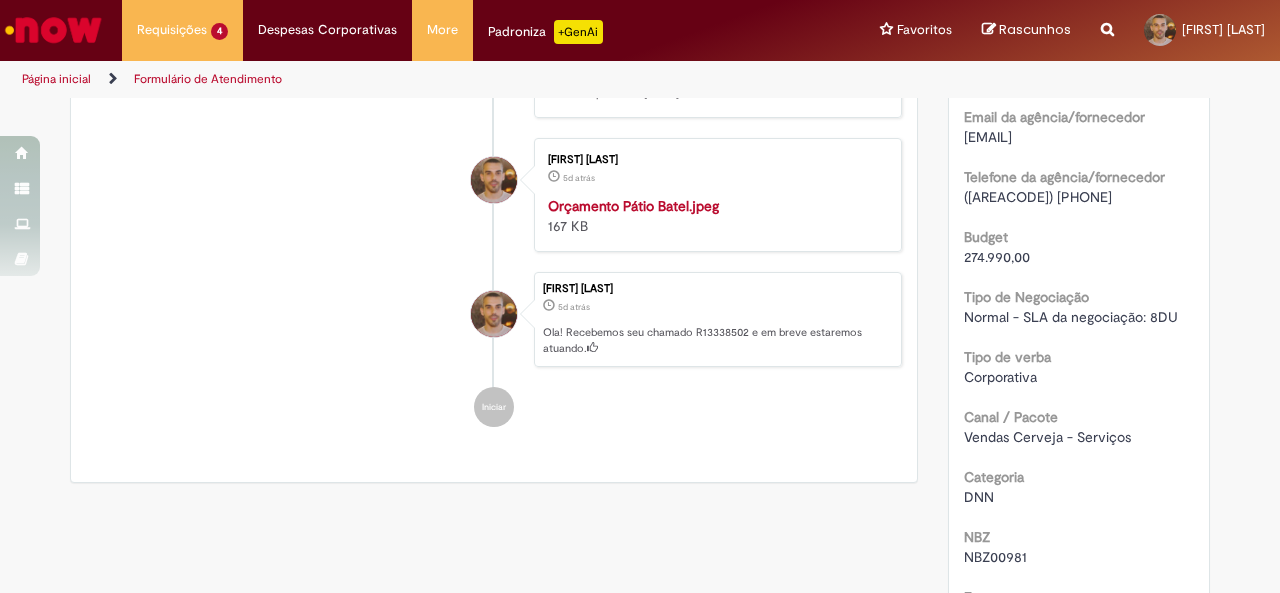 scroll, scrollTop: 626, scrollLeft: 0, axis: vertical 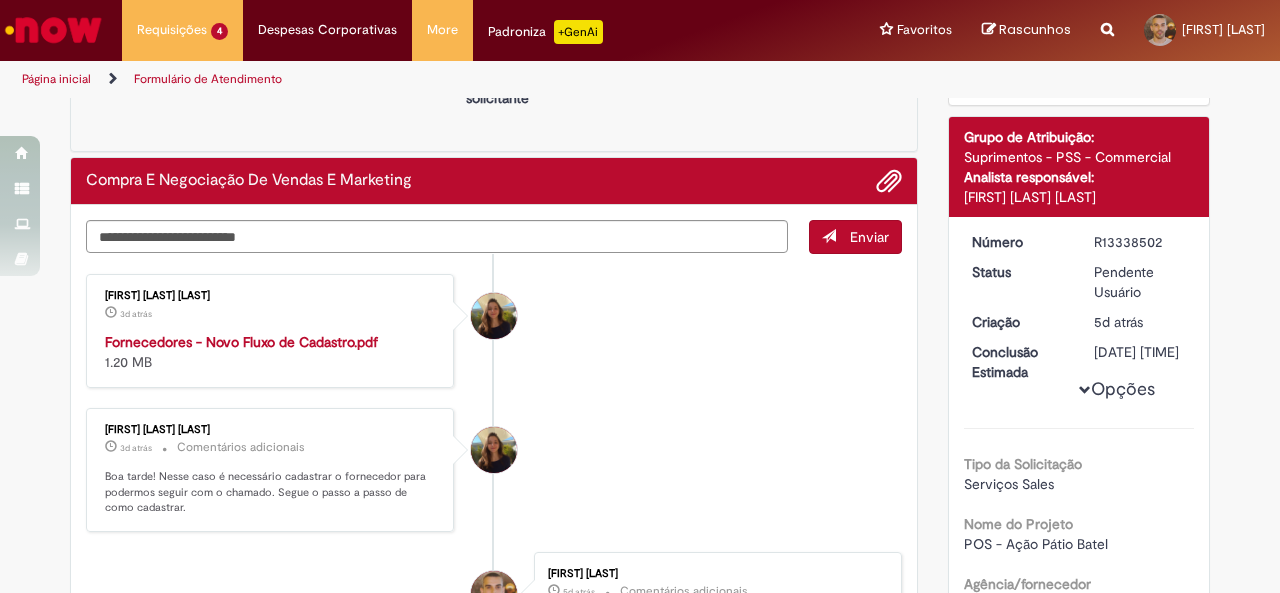 click at bounding box center [494, 316] 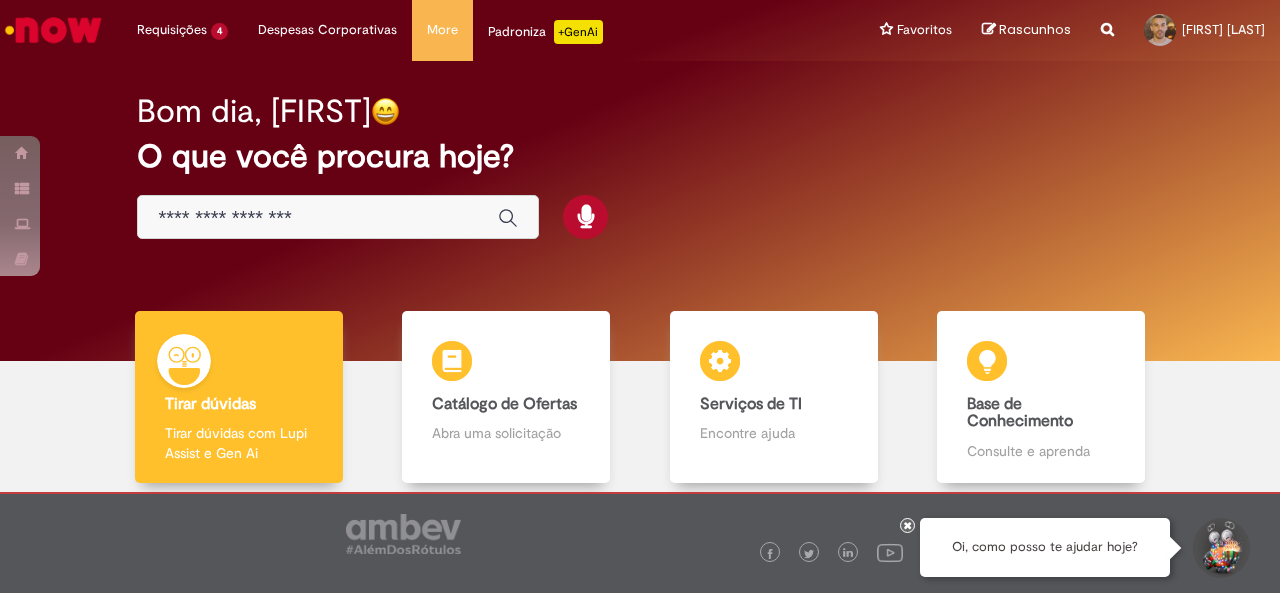 scroll, scrollTop: 0, scrollLeft: 0, axis: both 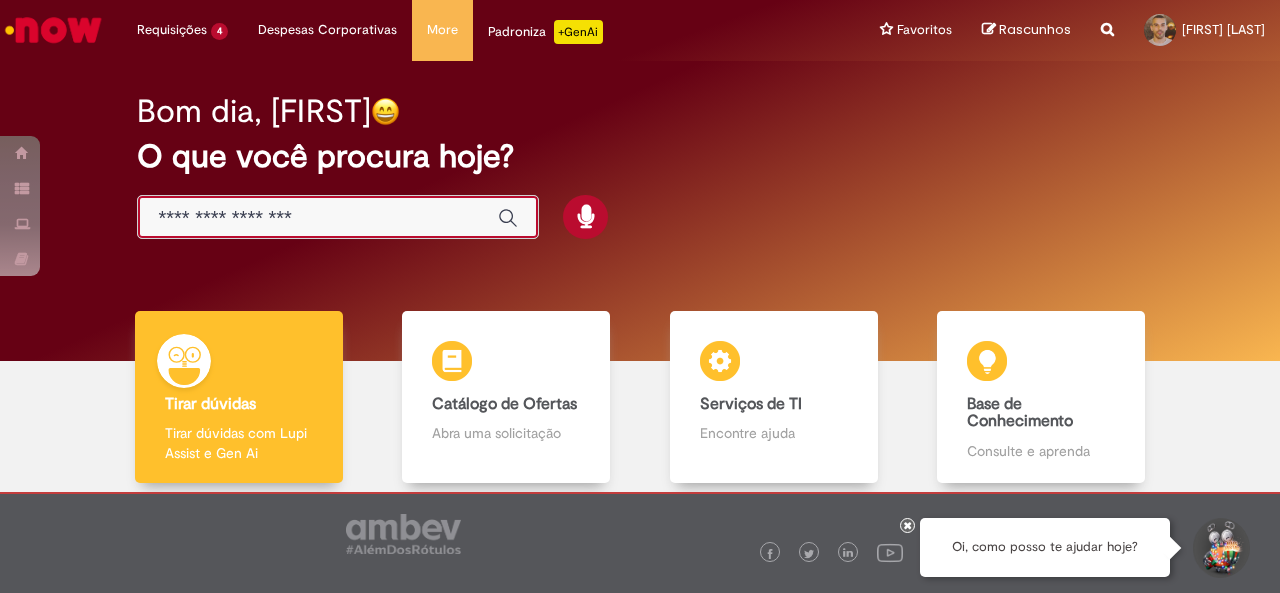 click at bounding box center [318, 218] 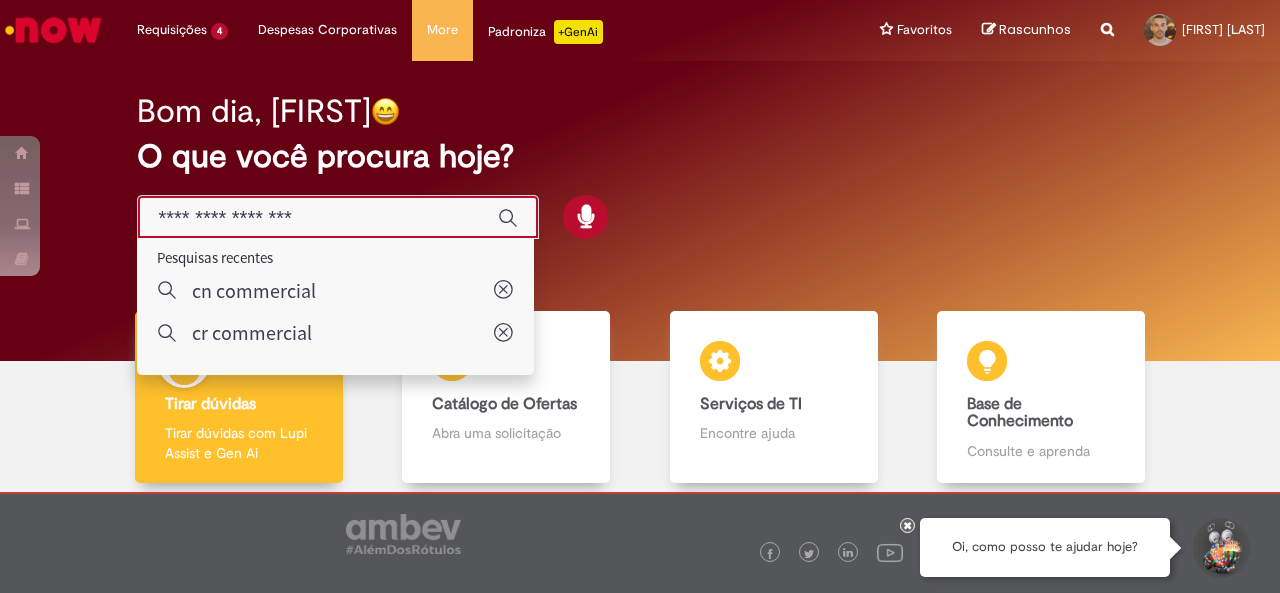 scroll, scrollTop: 106, scrollLeft: 0, axis: vertical 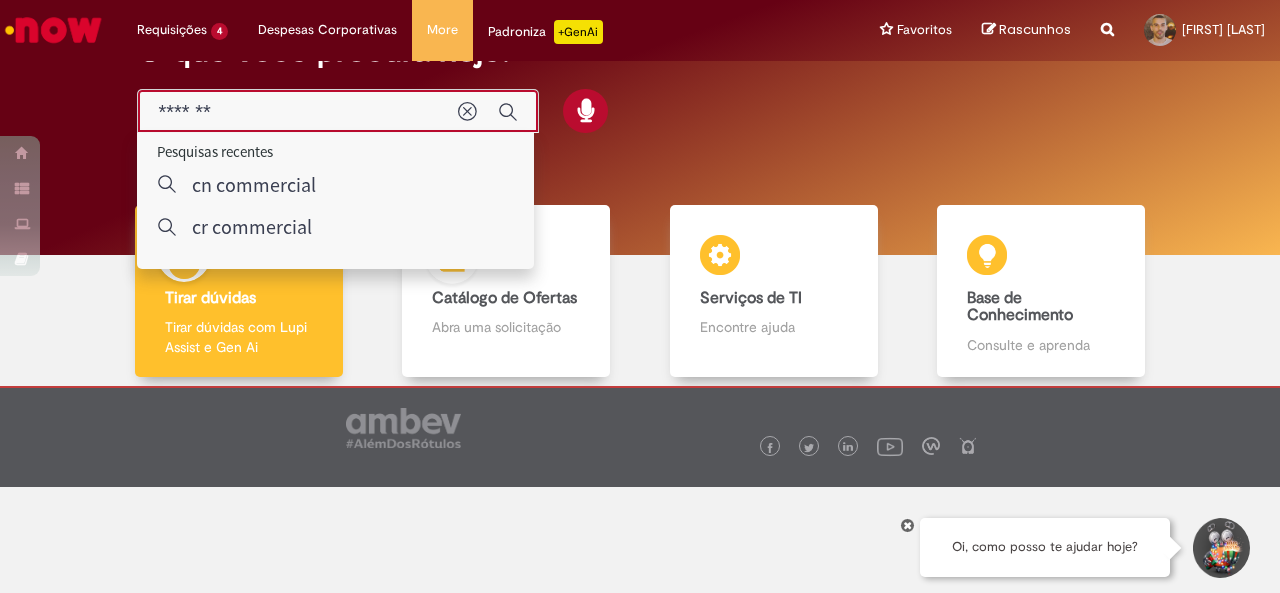 type on "*******" 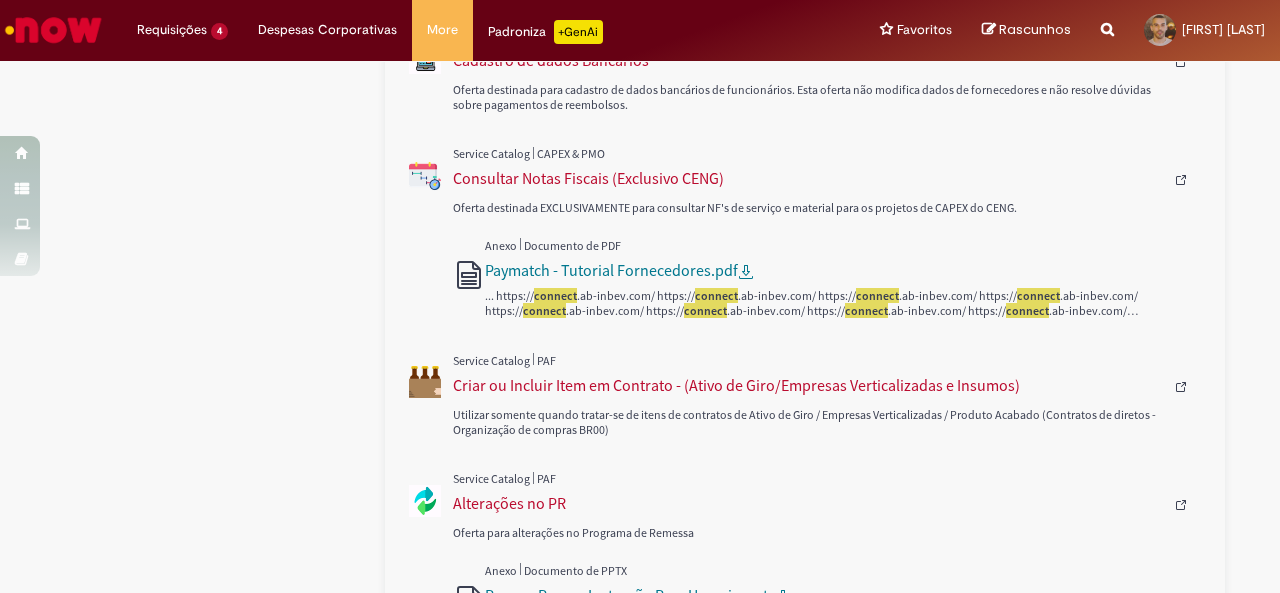 scroll, scrollTop: 662, scrollLeft: 0, axis: vertical 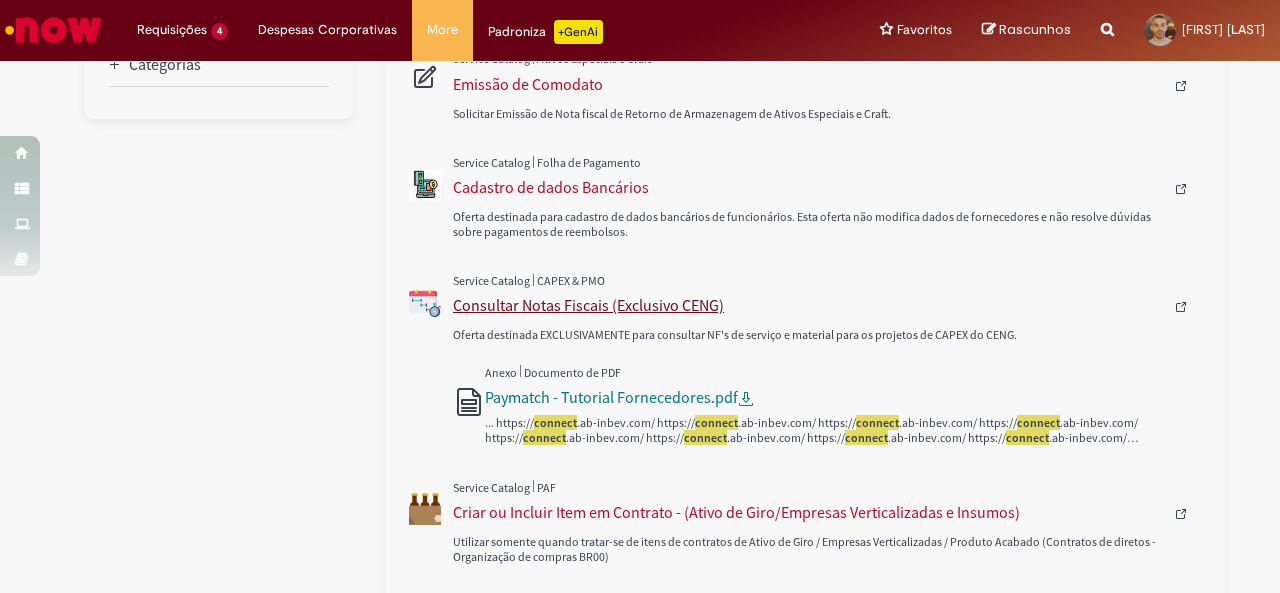 click on "Oferta destinada EXCLUSIVAMENTE para consultar NF's de serviço e material para os projetos de CAPEX do CENG. Paymatch - Tutorial Fornecedores.pdf ... https:// connect .ab-inbev.com/ https:// connect .ab-inbev.com/ https:// connect .ab-inbev.com/ https:// connect .ab-inbev.com/ https:// connect .ab-inbev.com/ https:// connect .ab-inbev.com/ https:// connect .ab-inbev.com/ https:// connect .ab-inbev.com/ https:// connect .ab-inbev.com/ ..." at bounding box center [827, 362] 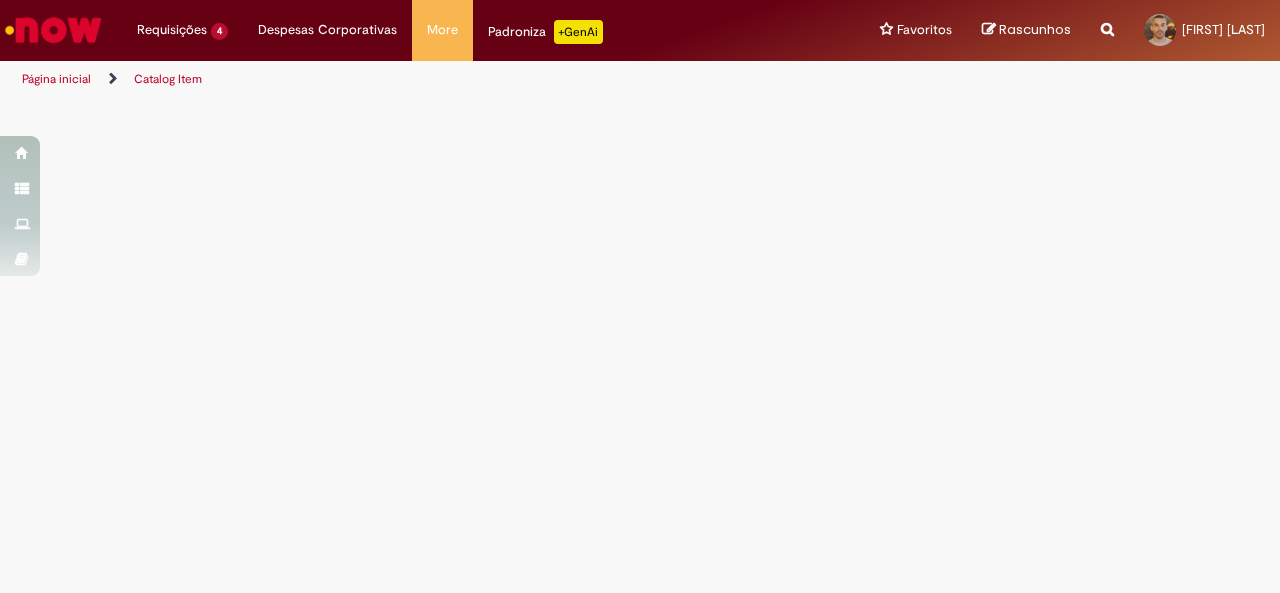 scroll, scrollTop: 0, scrollLeft: 0, axis: both 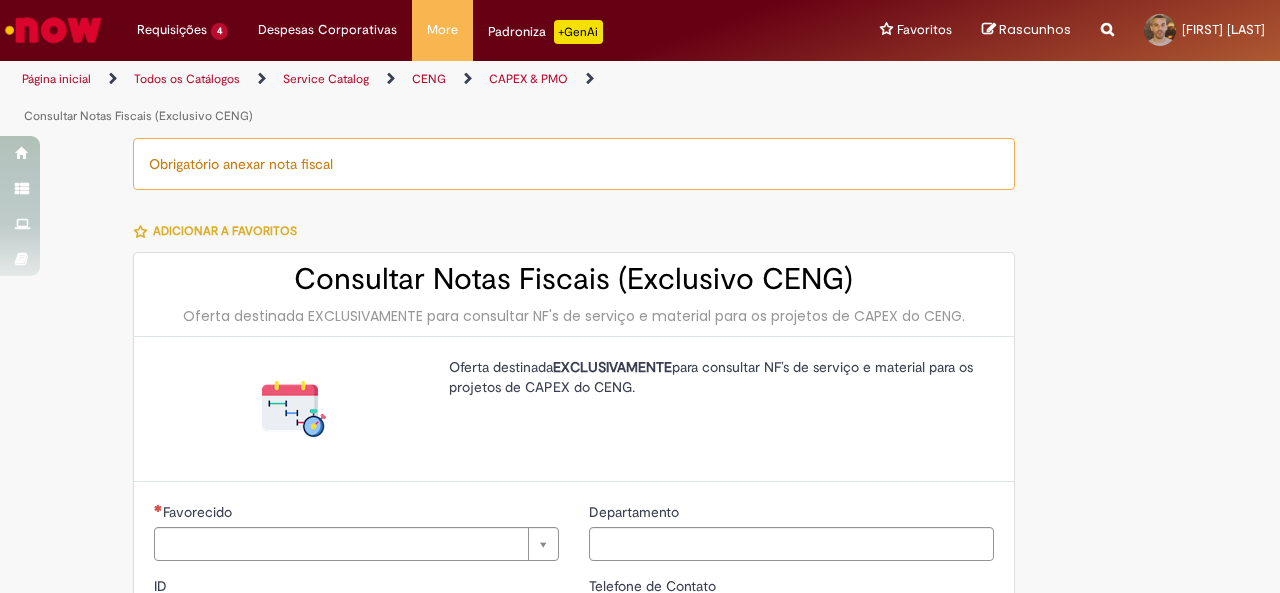 type on "**********" 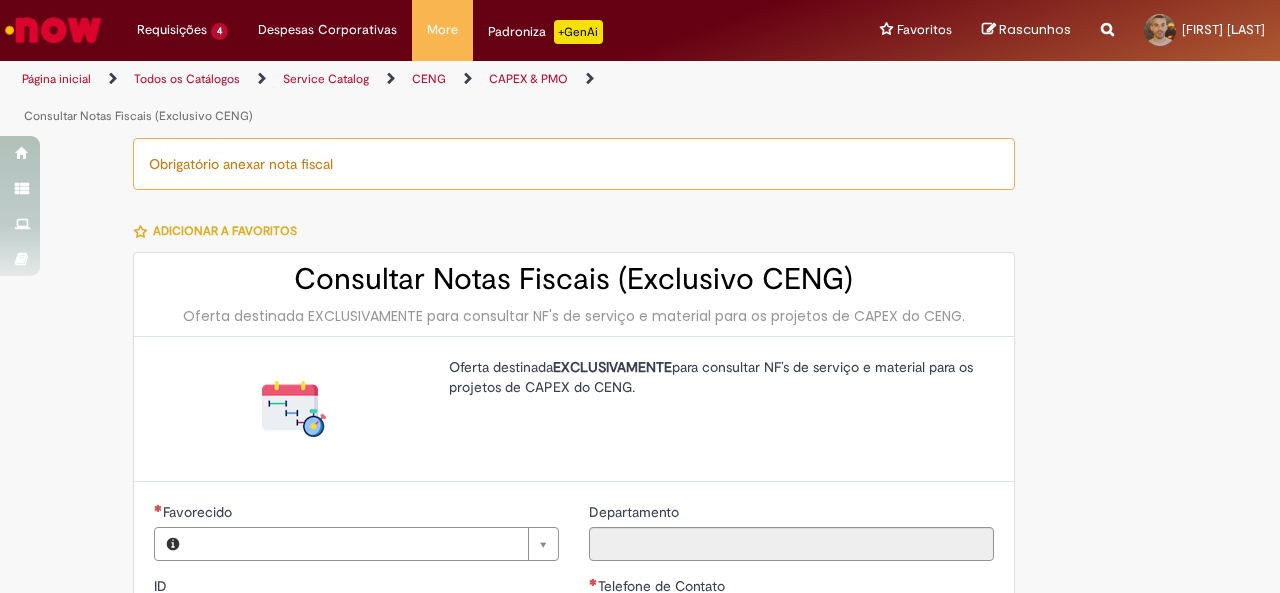 type on "**********" 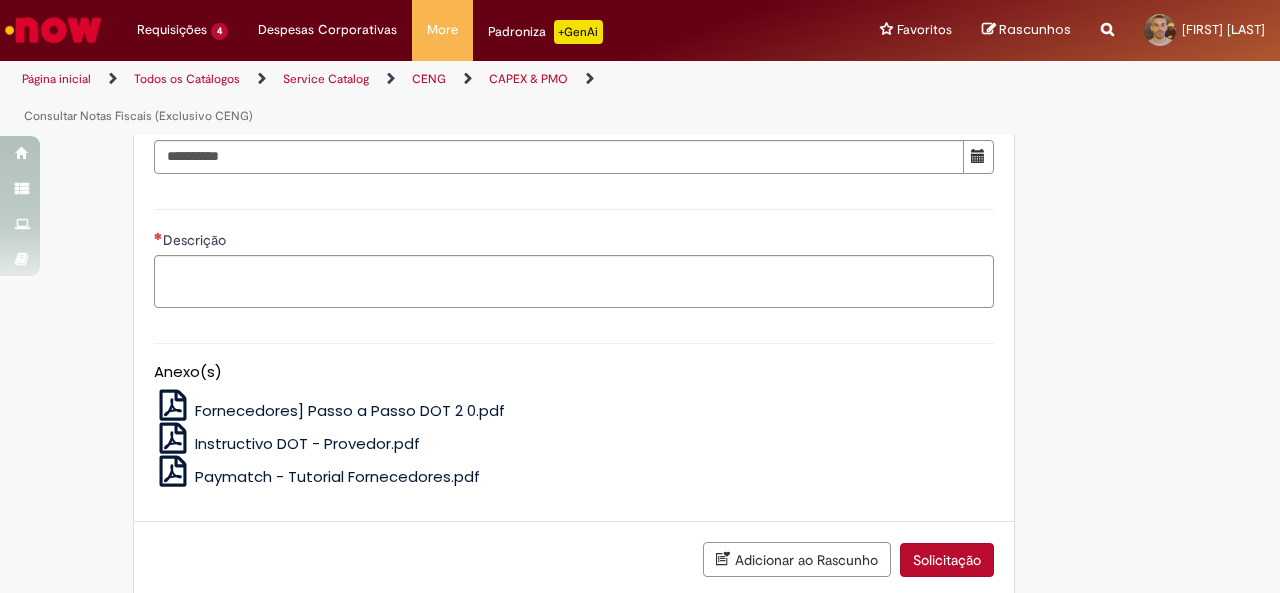 scroll, scrollTop: 1095, scrollLeft: 0, axis: vertical 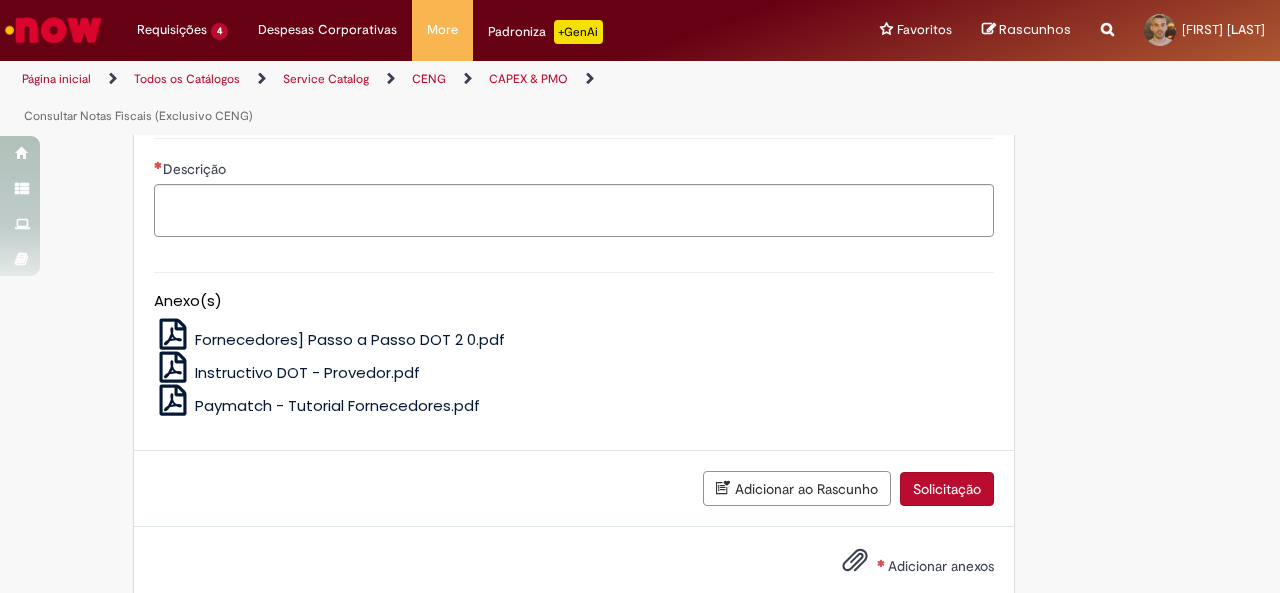drag, startPoint x: 466, startPoint y: 324, endPoint x: 30, endPoint y: 323, distance: 436.00116 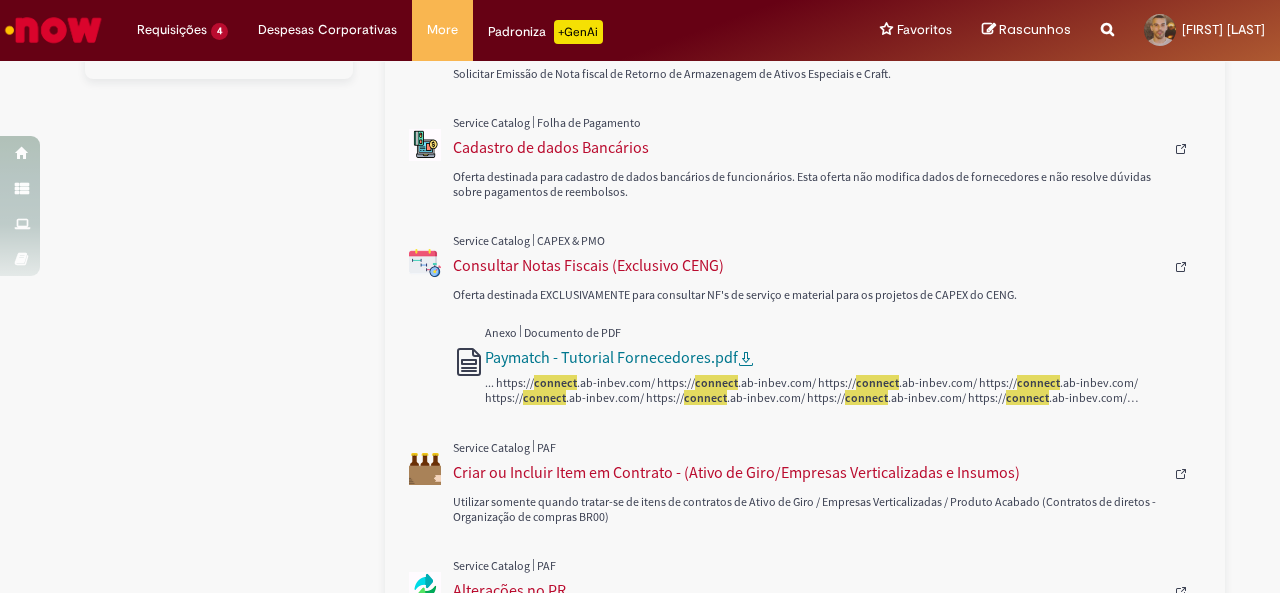 scroll, scrollTop: 627, scrollLeft: 0, axis: vertical 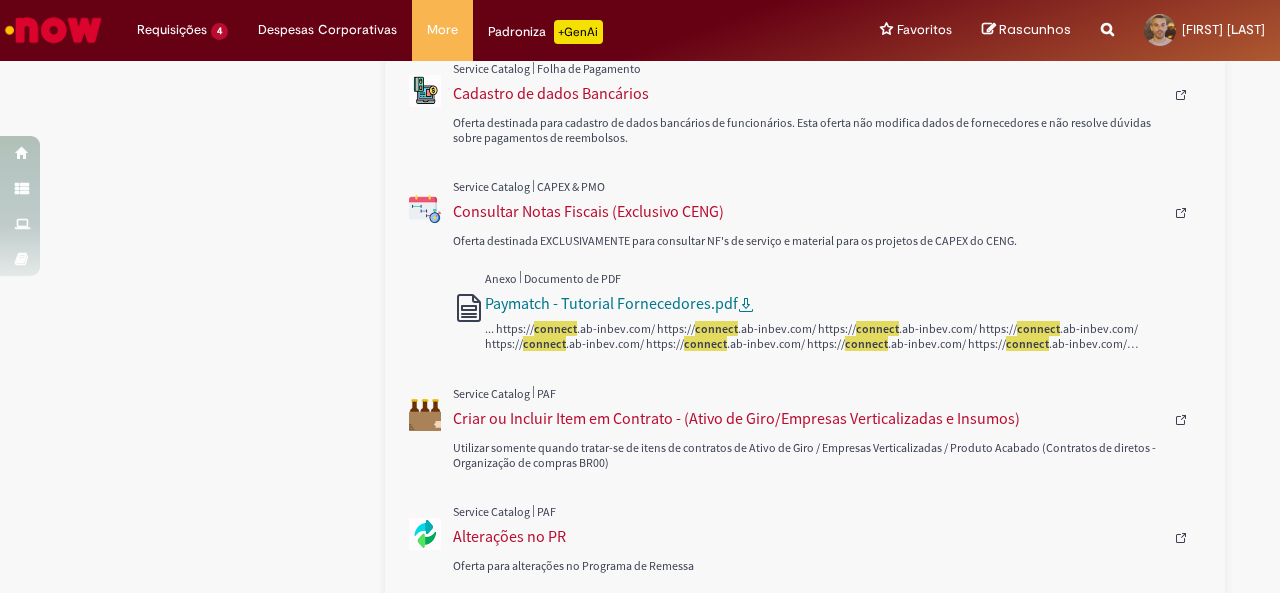 drag, startPoint x: 476, startPoint y: 343, endPoint x: 576, endPoint y: 352, distance: 100.40418 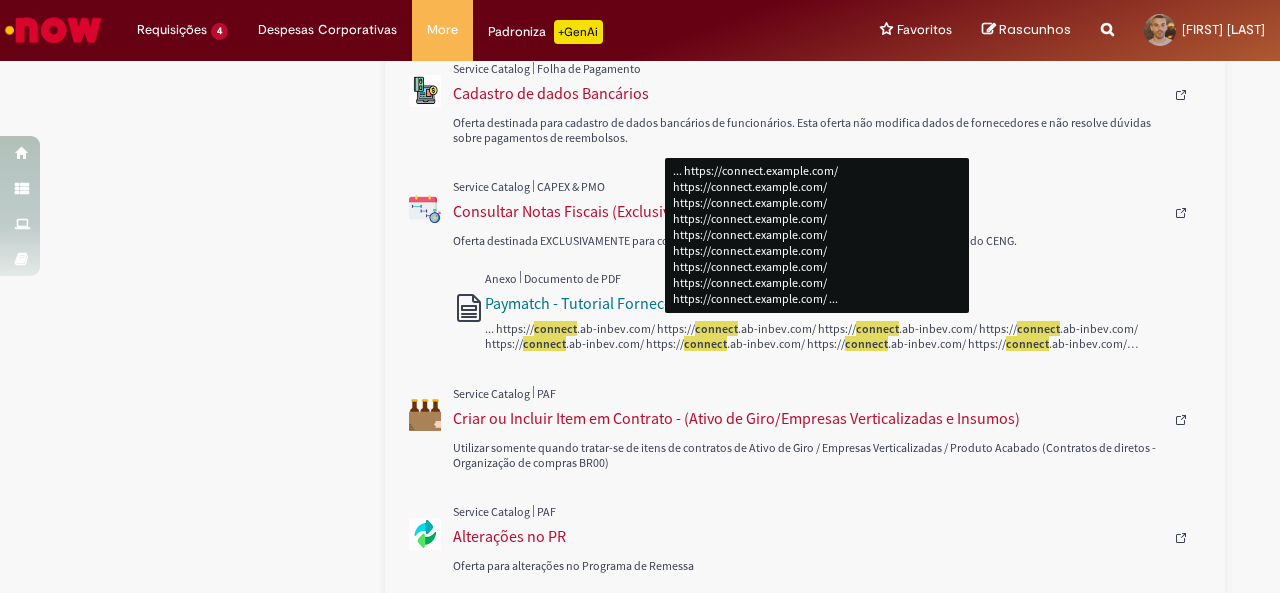 click on "... https:// connect .ab-inbev.com/ https:// connect .ab-inbev.com/ https:// connect .ab-inbev.com/ https:// connect .ab-inbev.com/ https:// connect .ab-inbev.com/ https:// connect .ab-inbev.com/ https:// connect .ab-inbev.com/ https:// connect .ab-inbev.com/ https:// connect .ab-inbev.com/ ..." at bounding box center [825, 336] 